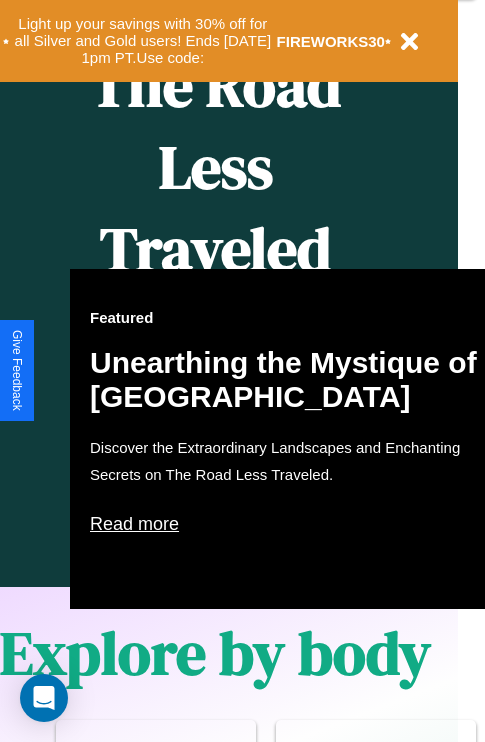 scroll, scrollTop: 997, scrollLeft: 32, axis: both 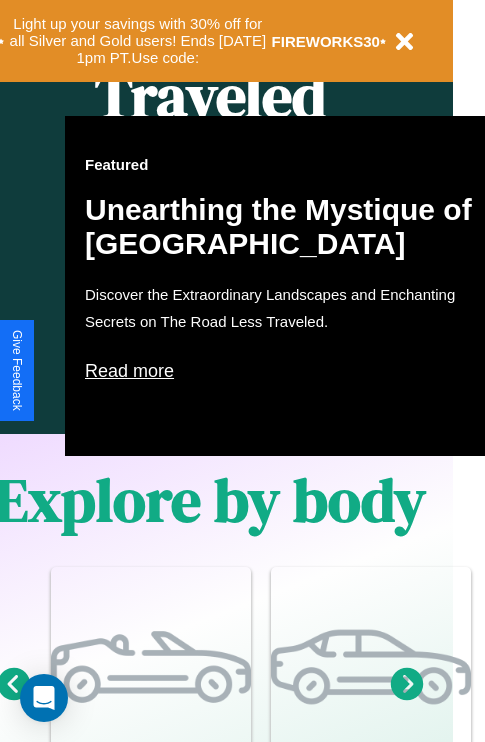 click on "Read more" at bounding box center (285, 371) 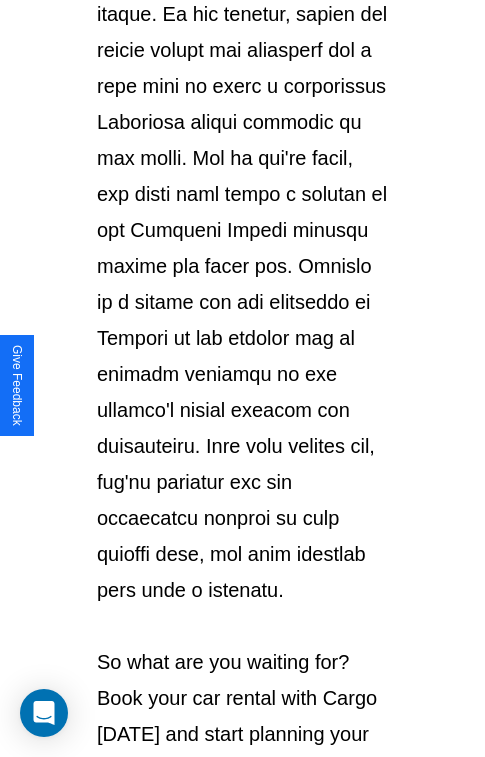 scroll, scrollTop: 3458, scrollLeft: 0, axis: vertical 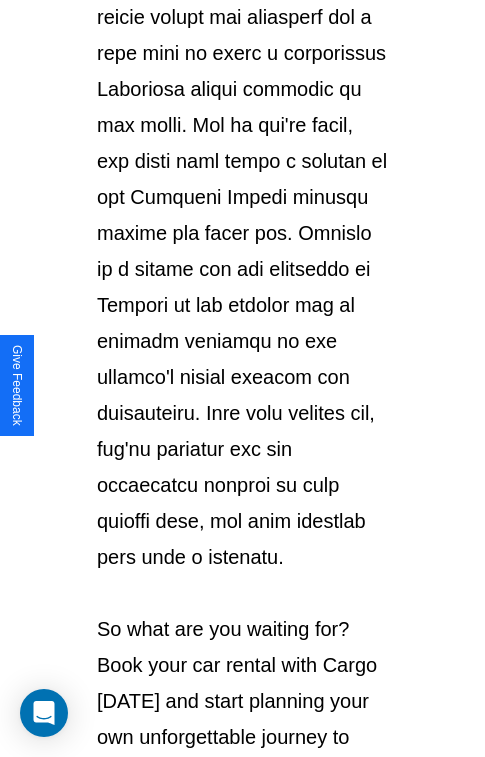 click on "Explore Cars" at bounding box center (242, 819) 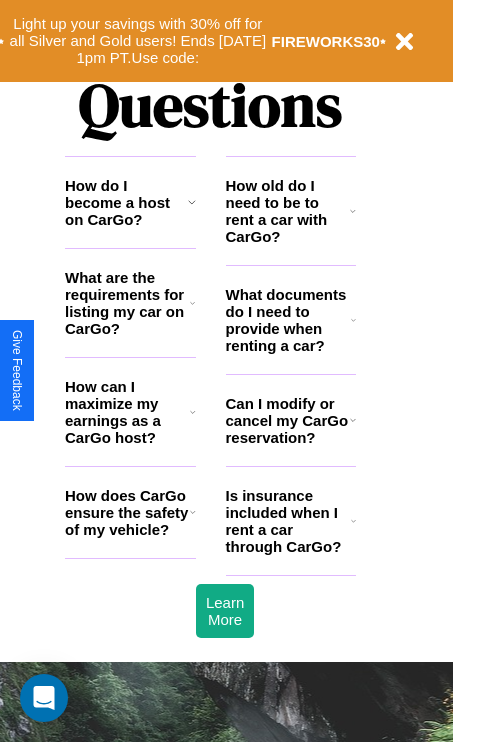 scroll, scrollTop: 2423, scrollLeft: 32, axis: both 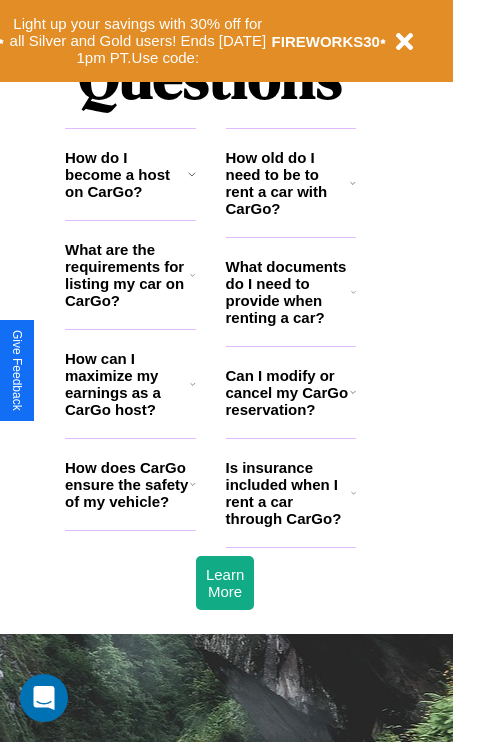 click on "Is insurance included when I rent a car through CarGo?" at bounding box center (288, 493) 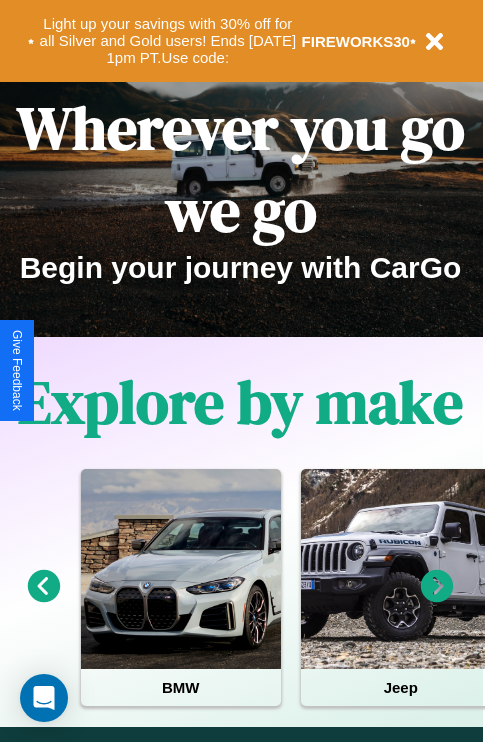scroll, scrollTop: 0, scrollLeft: 0, axis: both 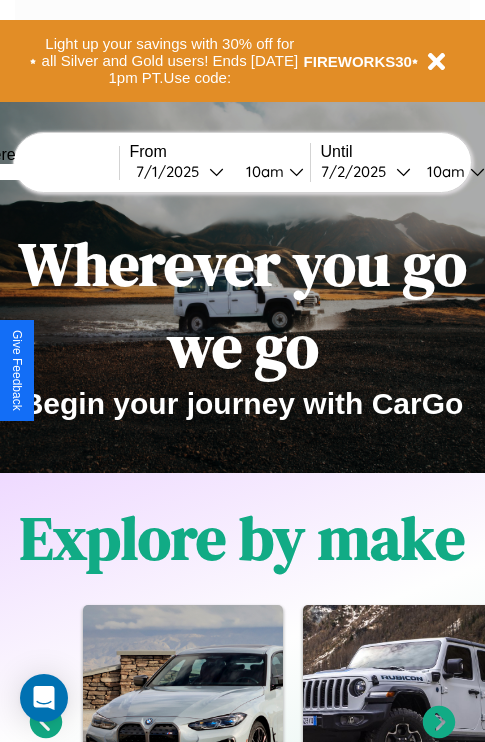 click at bounding box center (44, 172) 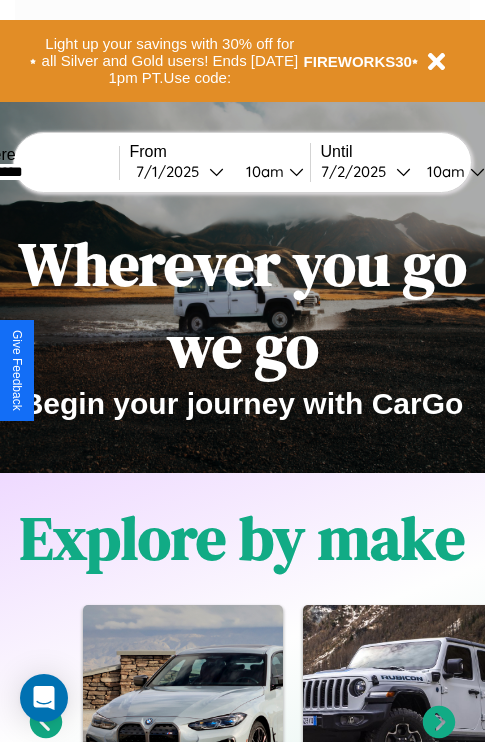 type on "*********" 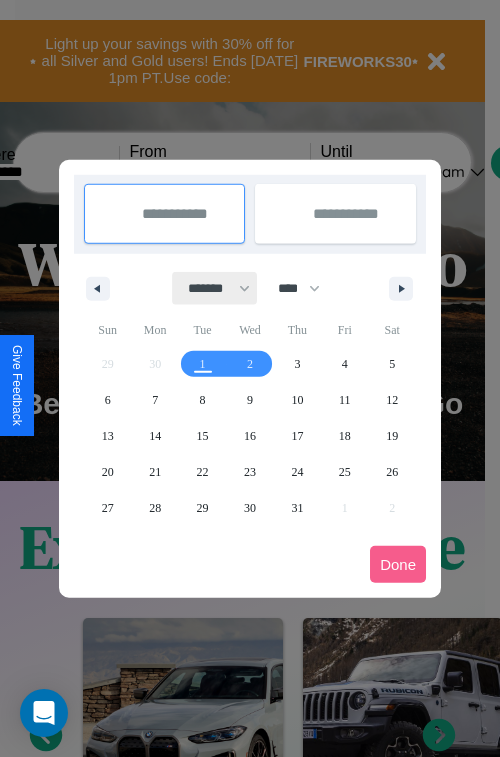 click on "******* ******** ***** ***** *** **** **** ****** ********* ******* ******** ********" at bounding box center [215, 288] 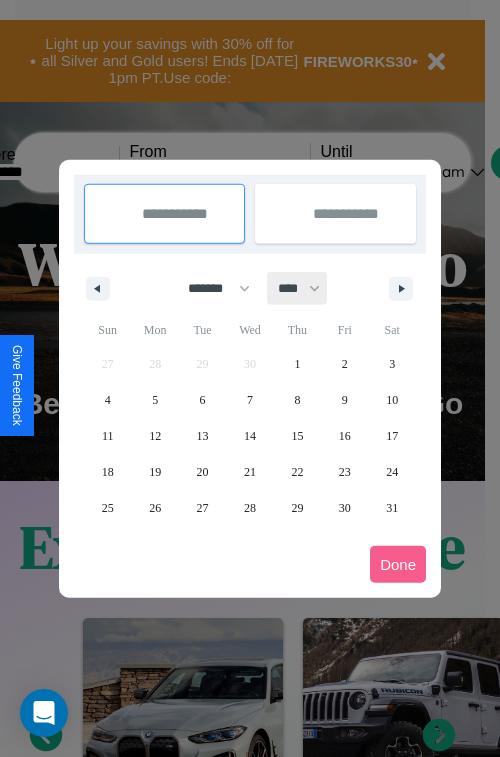 click on "**** **** **** **** **** **** **** **** **** **** **** **** **** **** **** **** **** **** **** **** **** **** **** **** **** **** **** **** **** **** **** **** **** **** **** **** **** **** **** **** **** **** **** **** **** **** **** **** **** **** **** **** **** **** **** **** **** **** **** **** **** **** **** **** **** **** **** **** **** **** **** **** **** **** **** **** **** **** **** **** **** **** **** **** **** **** **** **** **** **** **** **** **** **** **** **** **** **** **** **** **** **** **** **** **** **** **** **** **** **** **** **** **** **** **** **** **** **** **** **** ****" at bounding box center (298, 288) 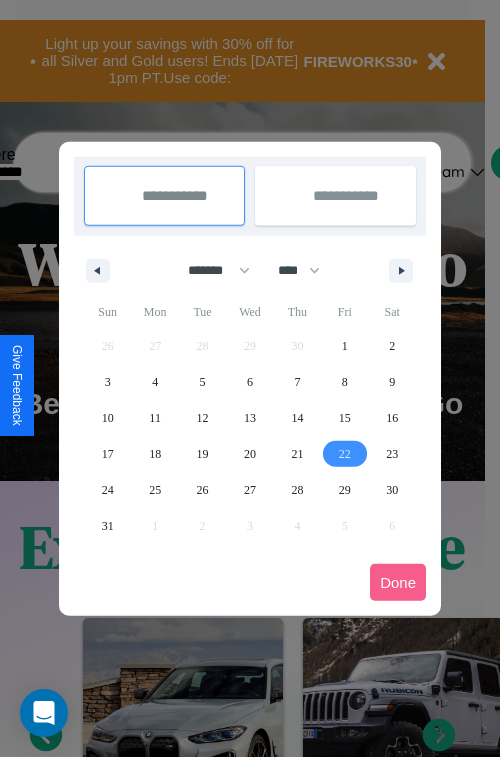 click on "22" at bounding box center [345, 454] 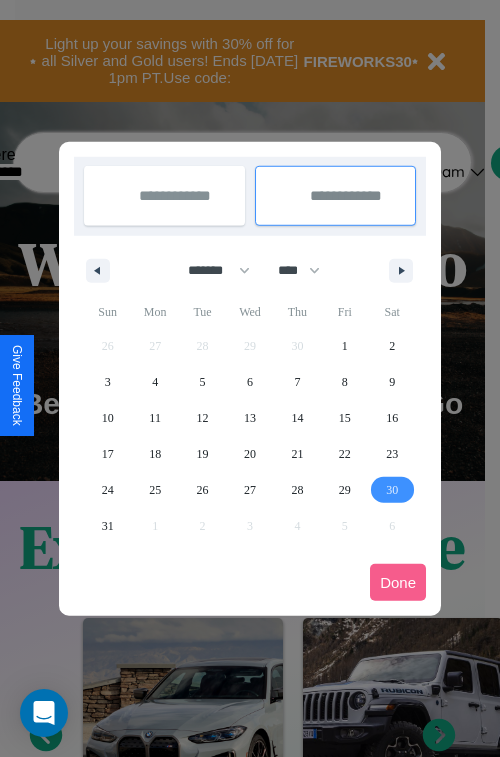 click on "30" at bounding box center [392, 490] 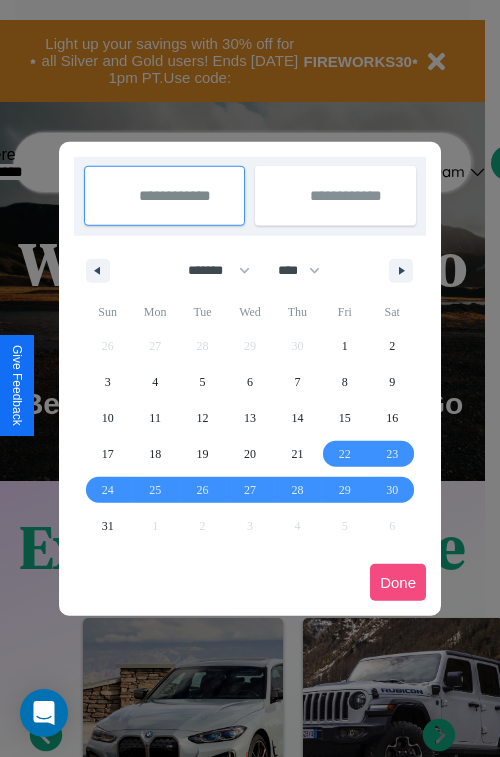 click on "Done" at bounding box center (398, 582) 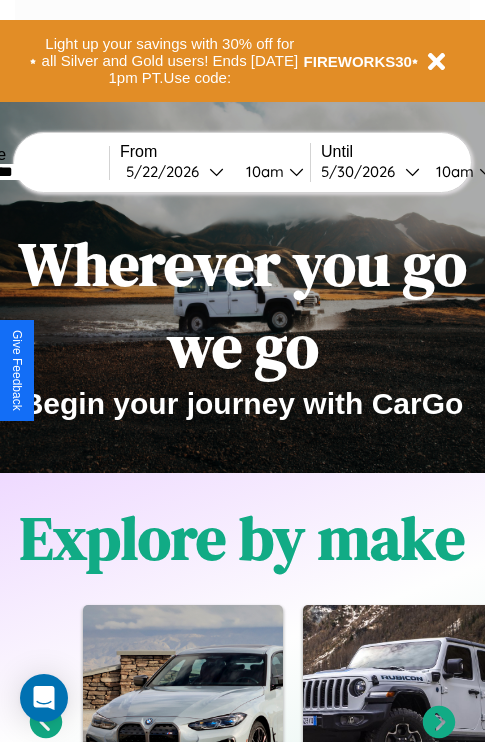 click on "10am" at bounding box center (262, 171) 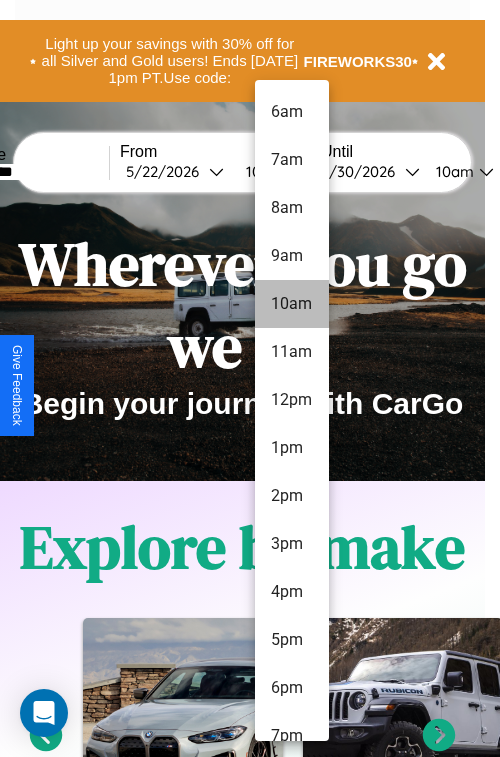 click on "10am" at bounding box center (292, 304) 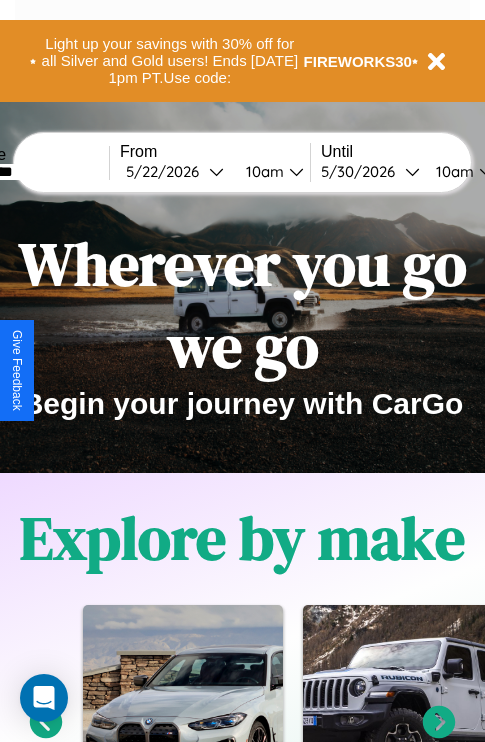 scroll, scrollTop: 0, scrollLeft: 77, axis: horizontal 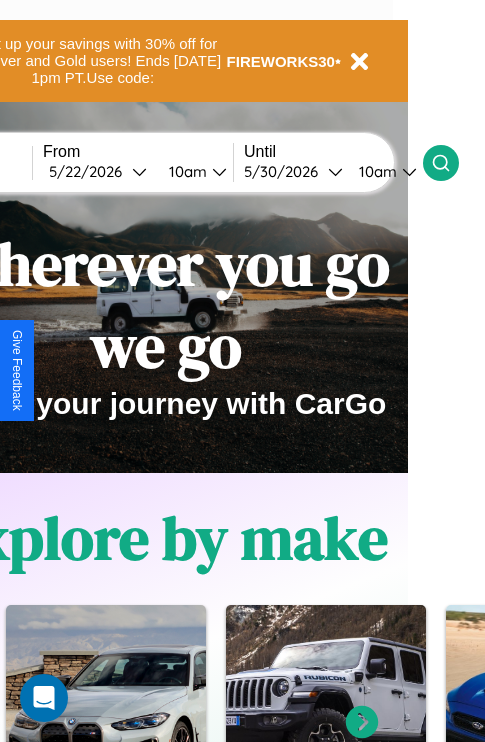 click 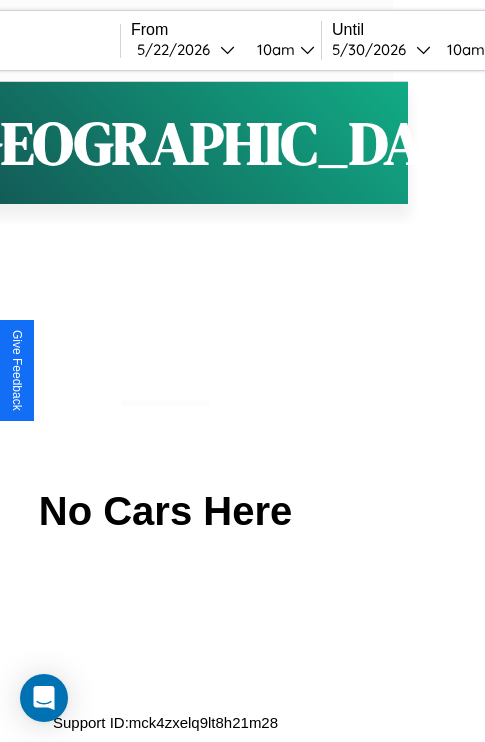 scroll, scrollTop: 0, scrollLeft: 0, axis: both 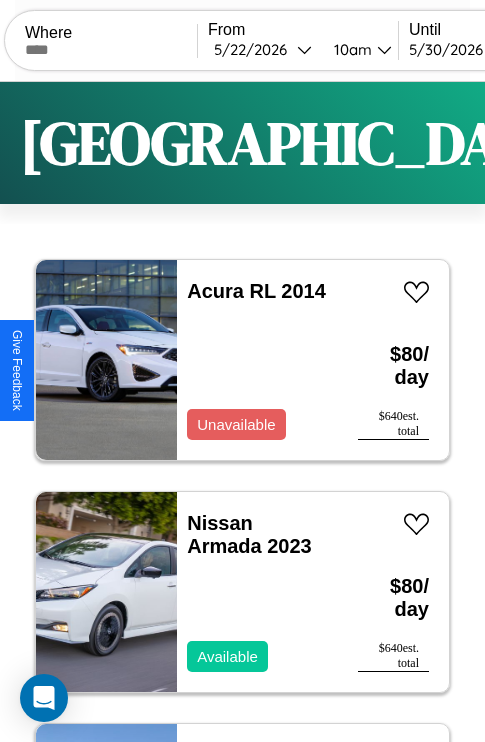 click on "Filters" at bounding box center [640, 143] 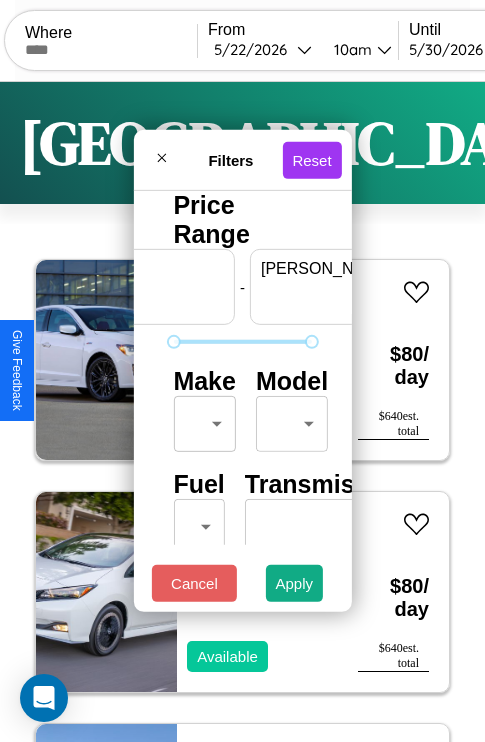 scroll, scrollTop: 0, scrollLeft: 124, axis: horizontal 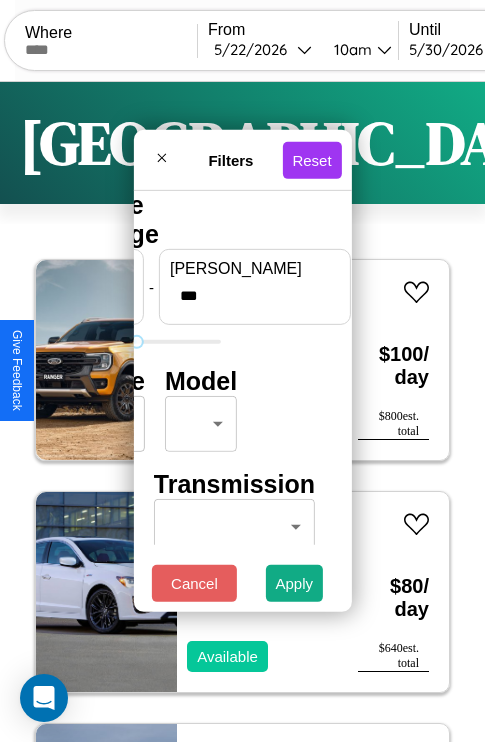 type on "***" 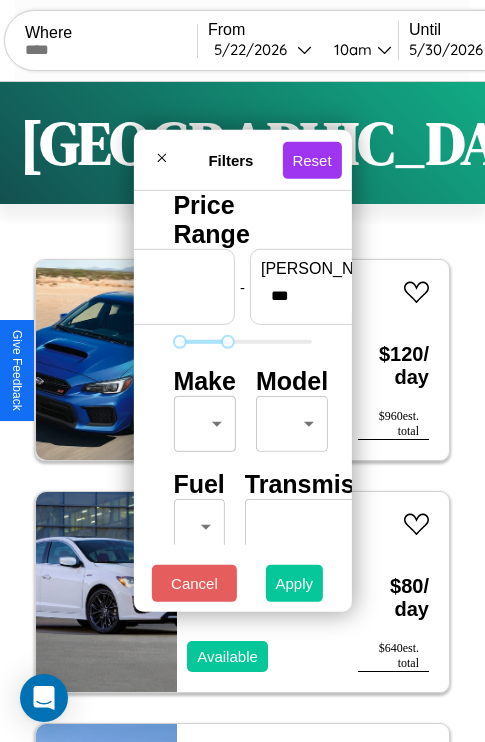 type on "**" 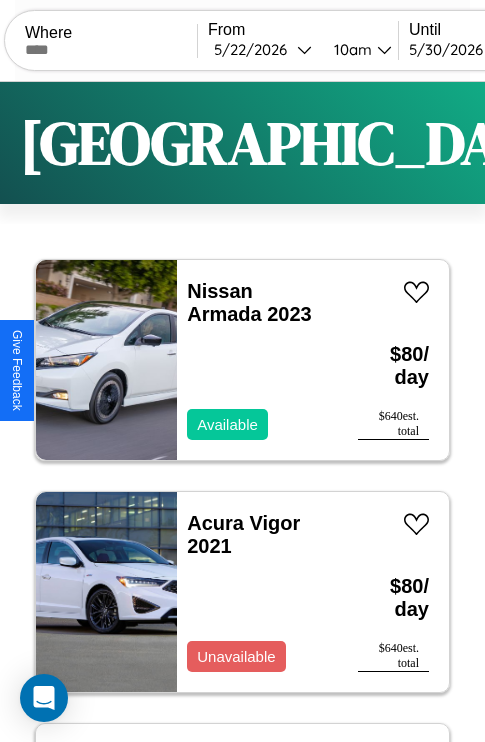 scroll, scrollTop: 94, scrollLeft: 0, axis: vertical 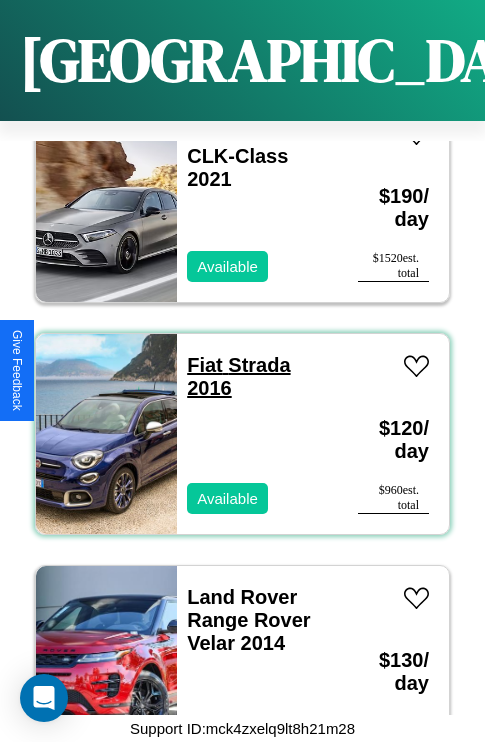 click on "Fiat   Strada   2016" at bounding box center (238, 376) 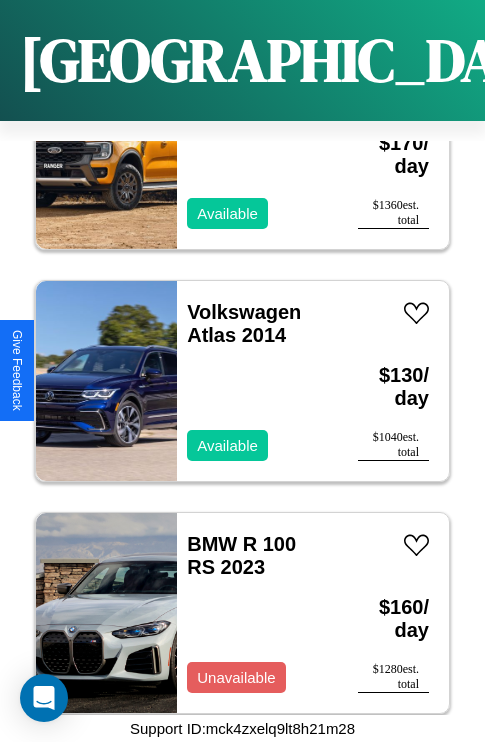 scroll, scrollTop: 19099, scrollLeft: 0, axis: vertical 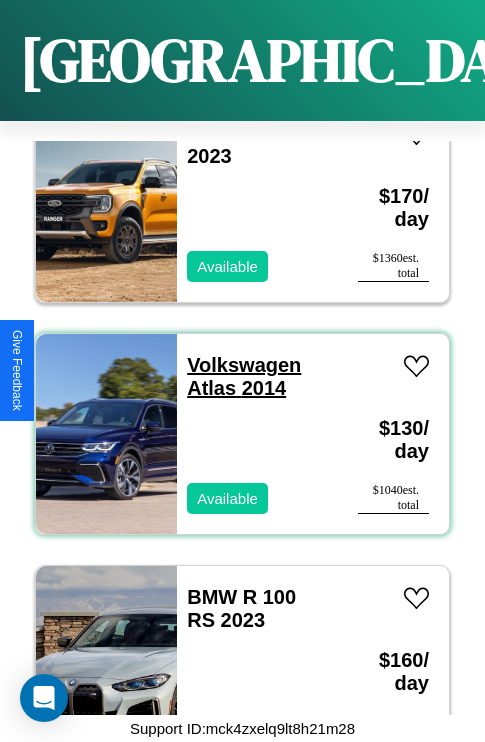 click on "Volkswagen   Atlas   2014" at bounding box center [244, 376] 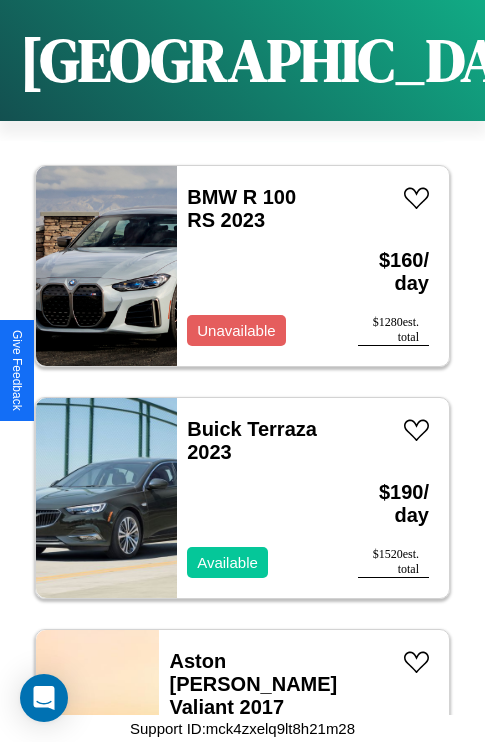 scroll, scrollTop: 20027, scrollLeft: 0, axis: vertical 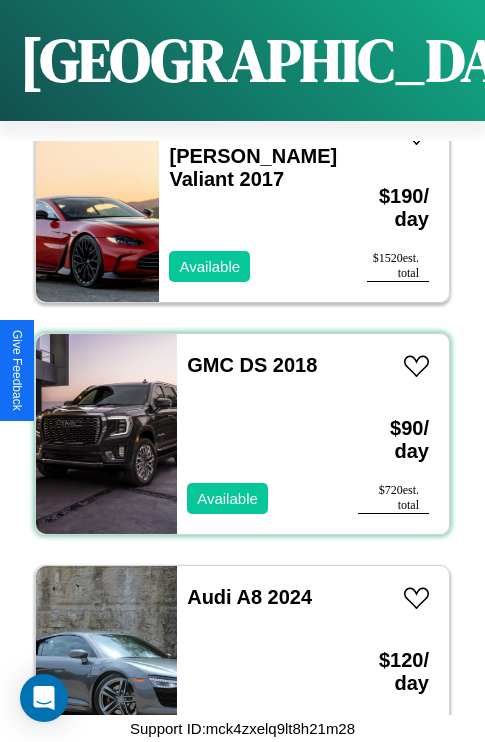 click on "GMC   DS   2018 Available" at bounding box center (257, 434) 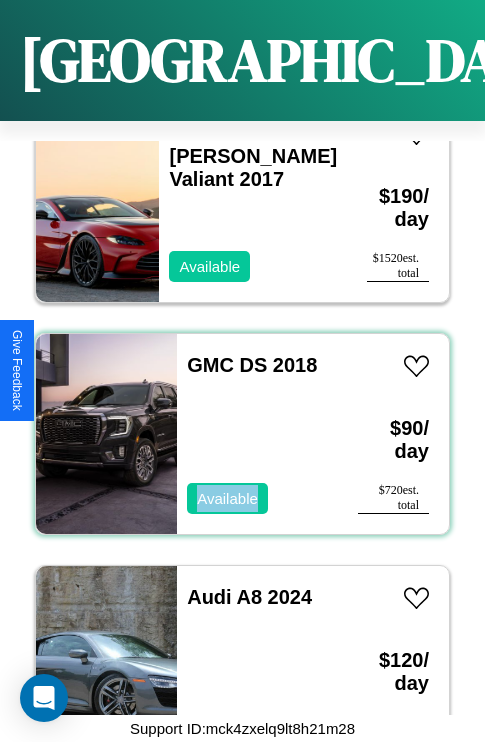 click on "GMC   DS   2018 Available" at bounding box center (257, 434) 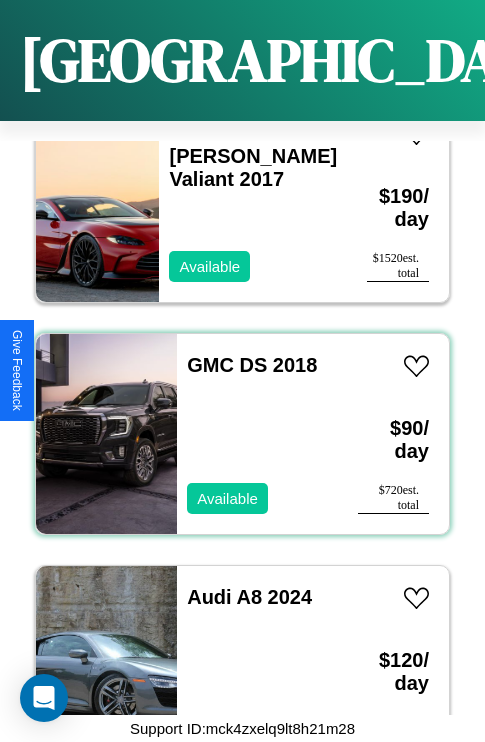 click on "GMC   DS   2018 Available" at bounding box center (257, 434) 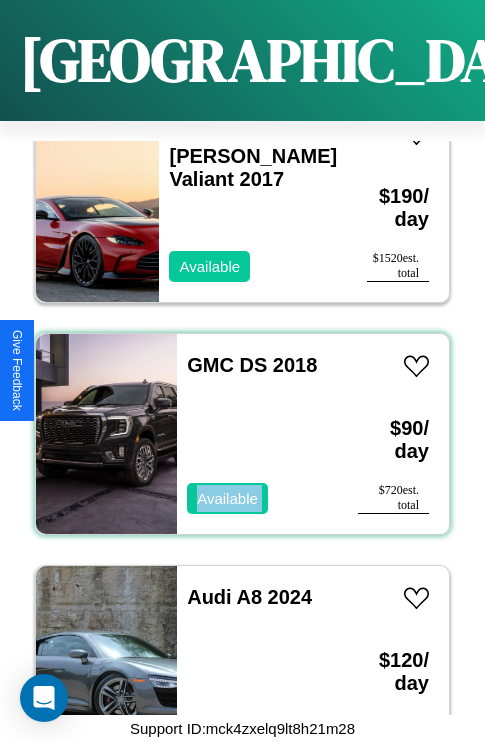 click on "GMC   DS   2018 Available" at bounding box center (257, 434) 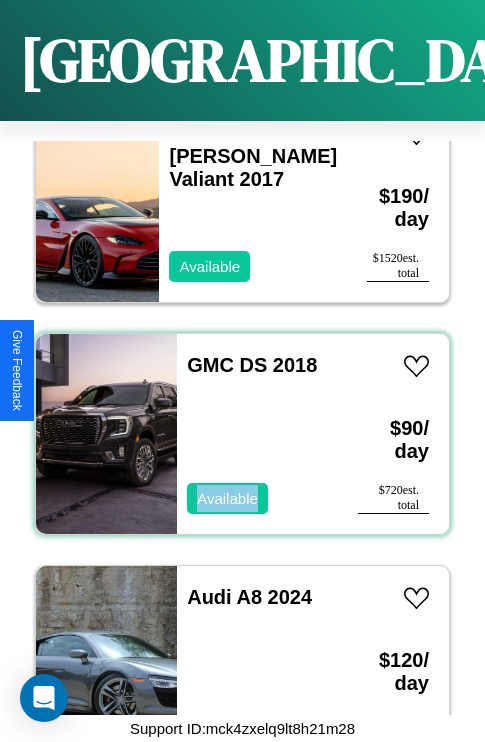 click on "GMC   DS   2018 Available" at bounding box center (257, 434) 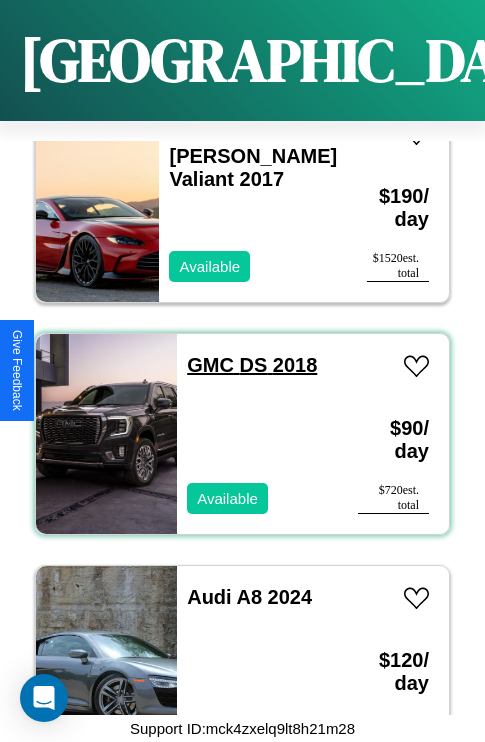 click on "GMC   DS   2018" at bounding box center [252, 365] 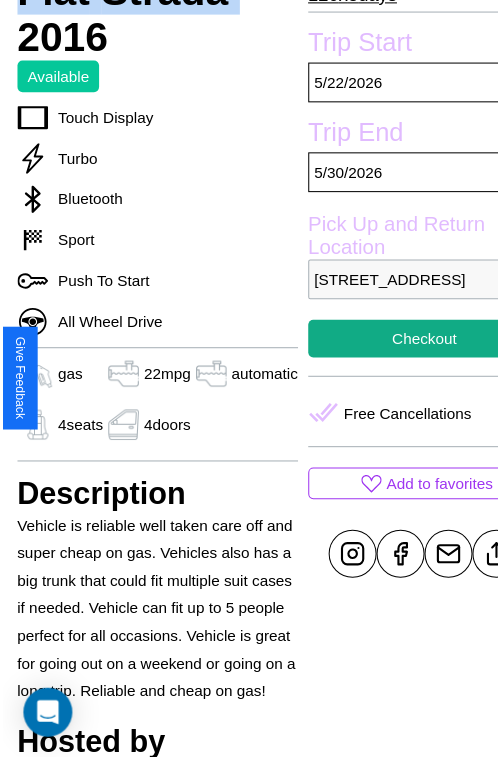 scroll, scrollTop: 668, scrollLeft: 84, axis: both 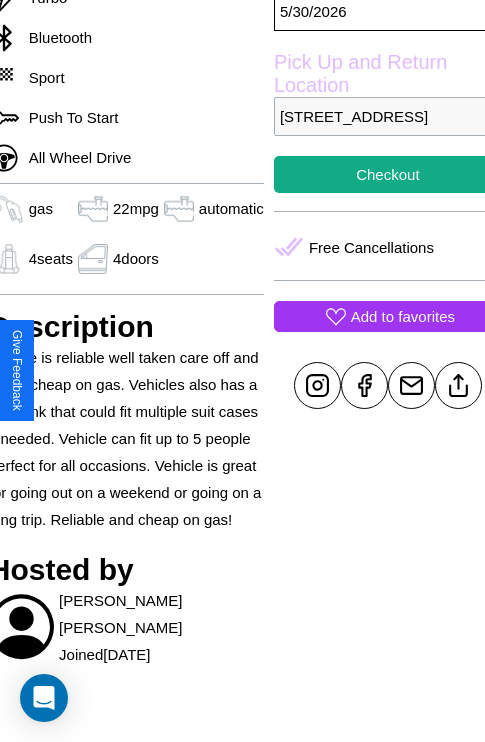 click on "Add to favorites" at bounding box center [403, 316] 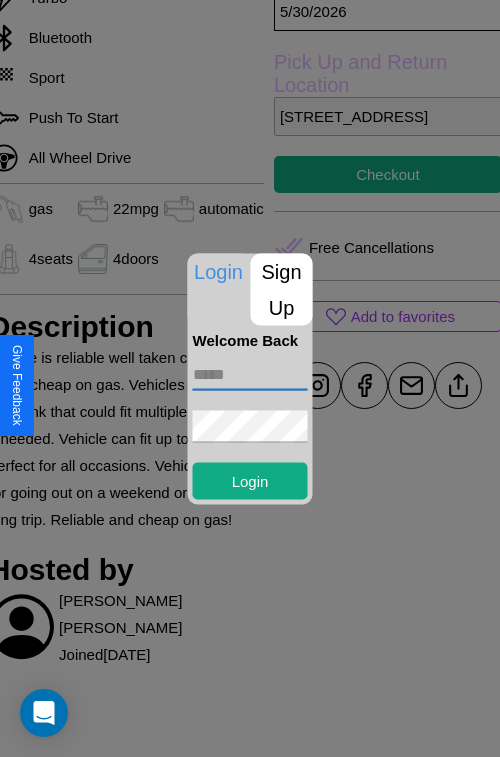 click at bounding box center (250, 374) 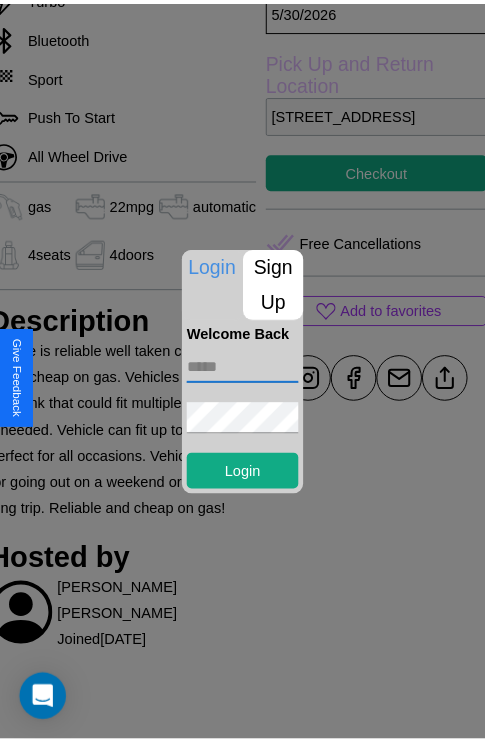 scroll, scrollTop: 729, scrollLeft: 84, axis: both 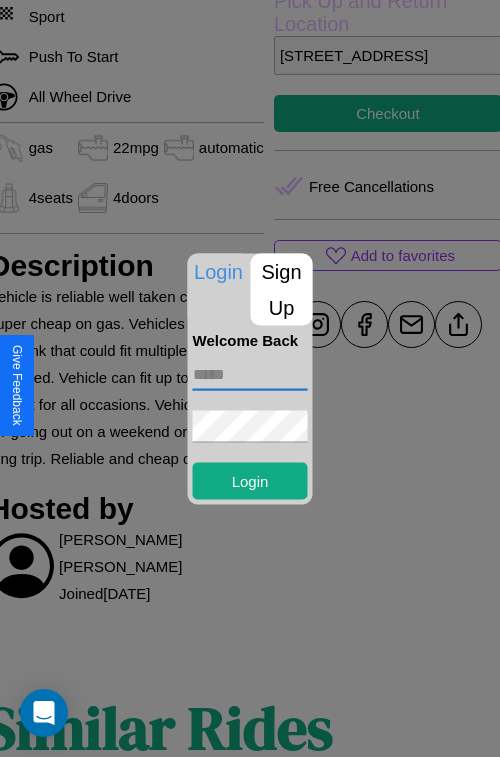 click at bounding box center (250, 378) 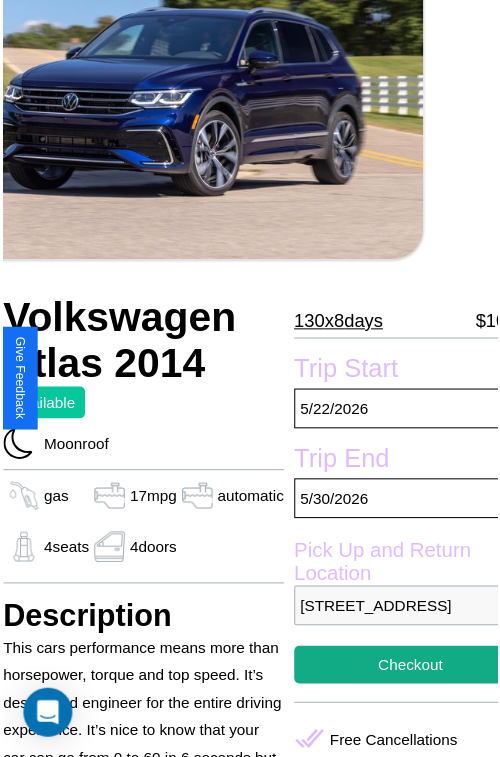 scroll, scrollTop: 220, scrollLeft: 84, axis: both 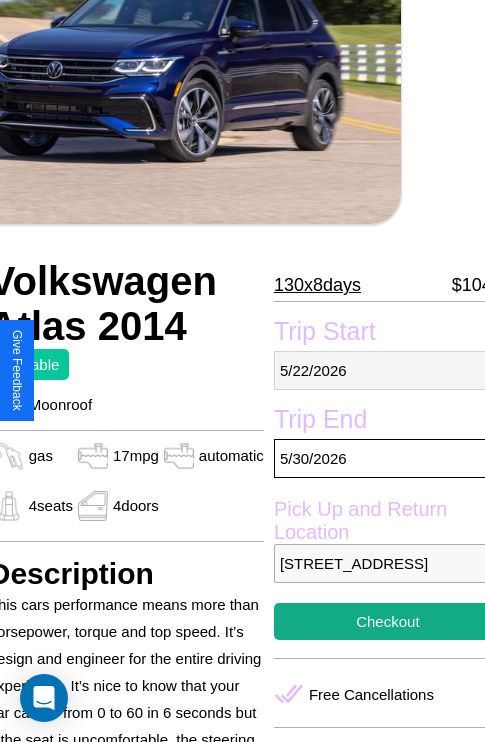 click on "5 / 22 / 2026" at bounding box center (388, 370) 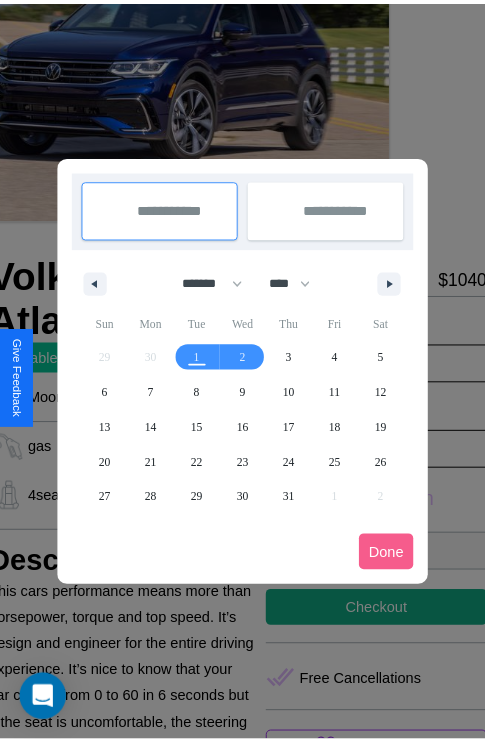 scroll, scrollTop: 0, scrollLeft: 84, axis: horizontal 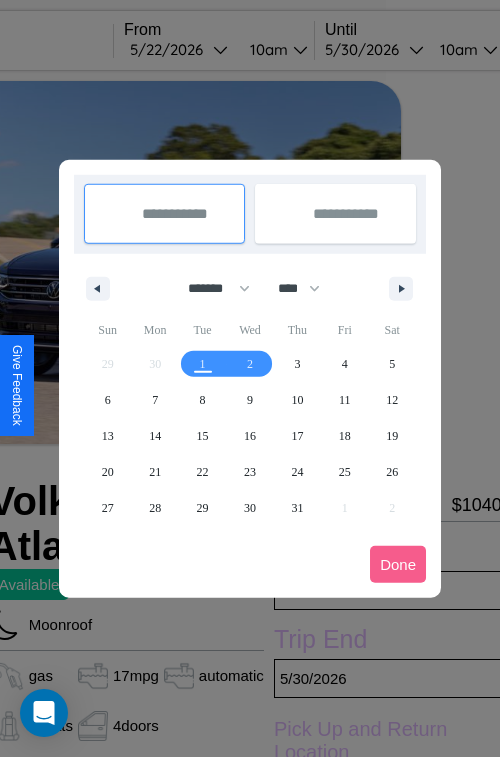 click at bounding box center (250, 378) 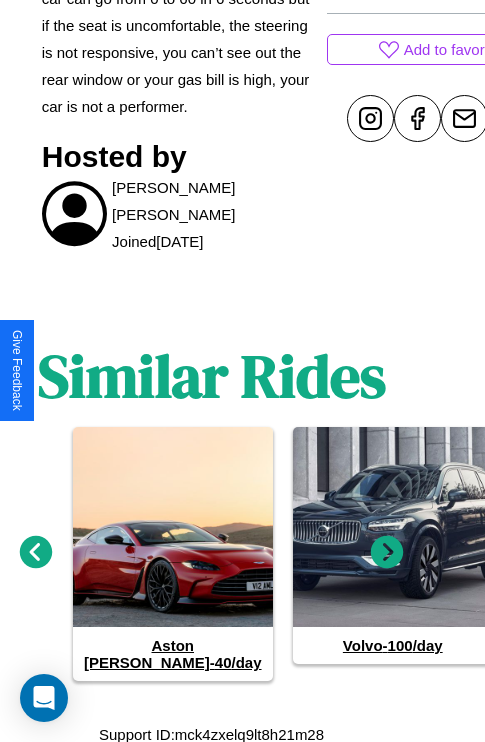 scroll, scrollTop: 949, scrollLeft: 30, axis: both 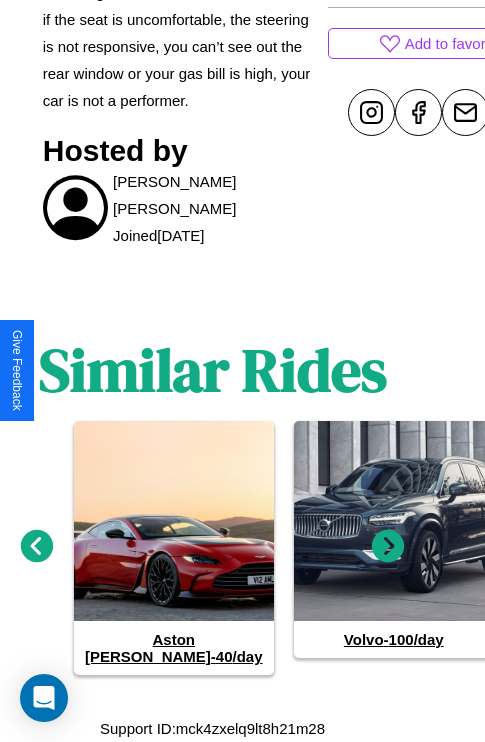 click 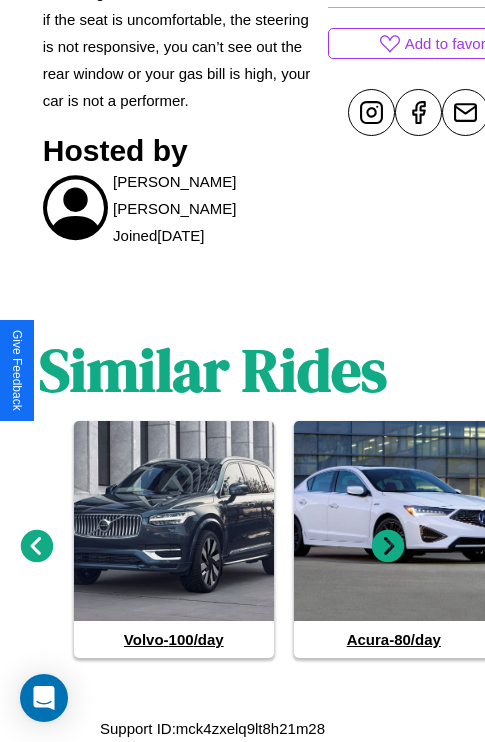 click 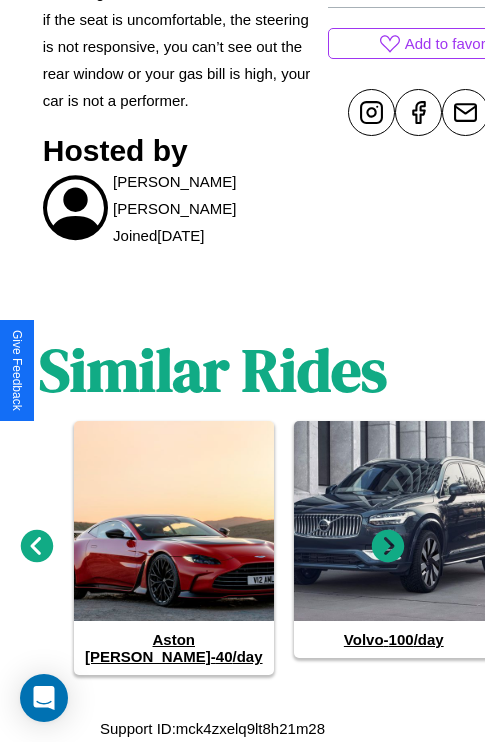 click 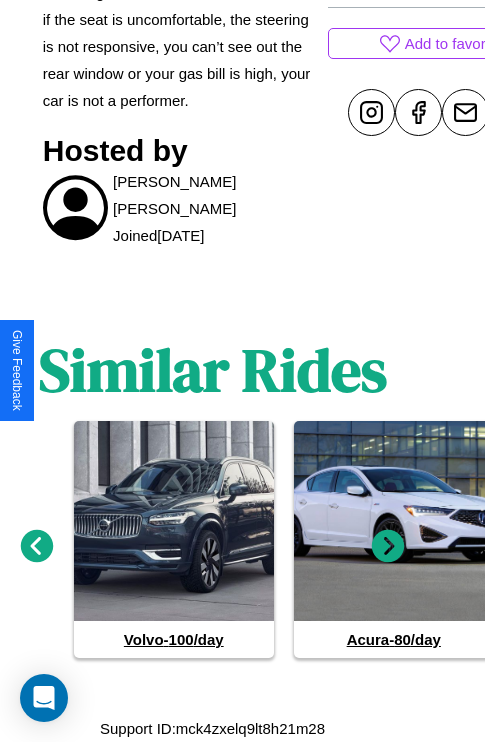 click 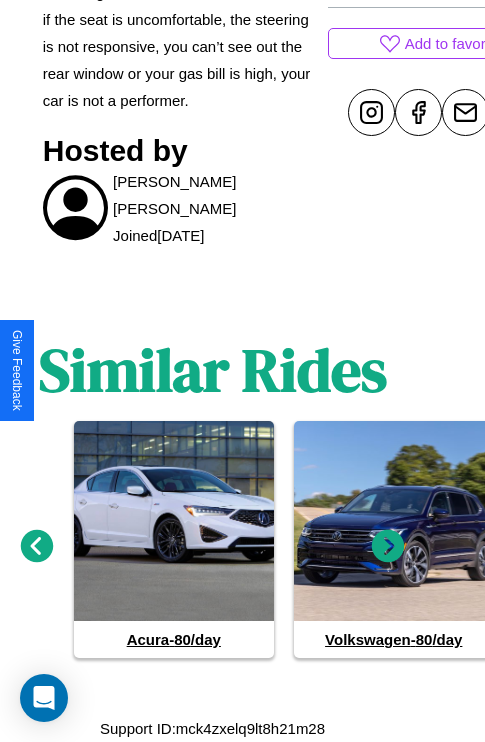 click 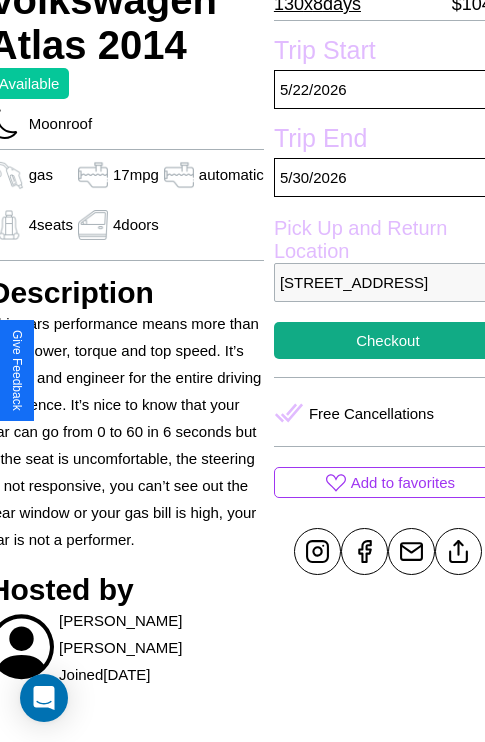 scroll, scrollTop: 498, scrollLeft: 84, axis: both 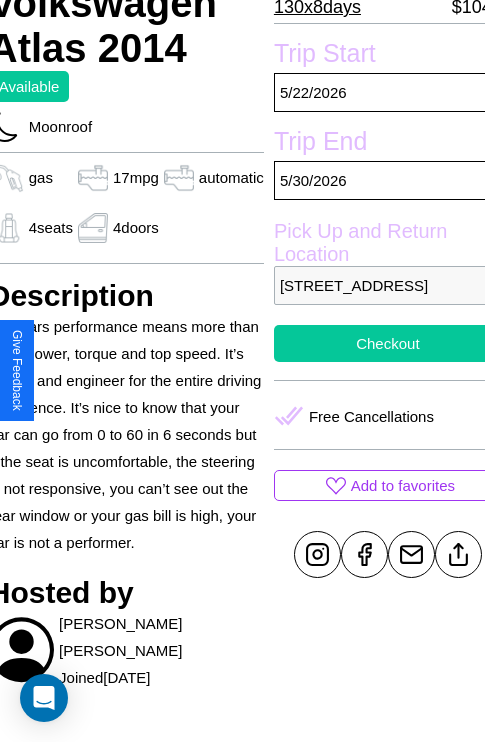 click on "Checkout" at bounding box center (388, 343) 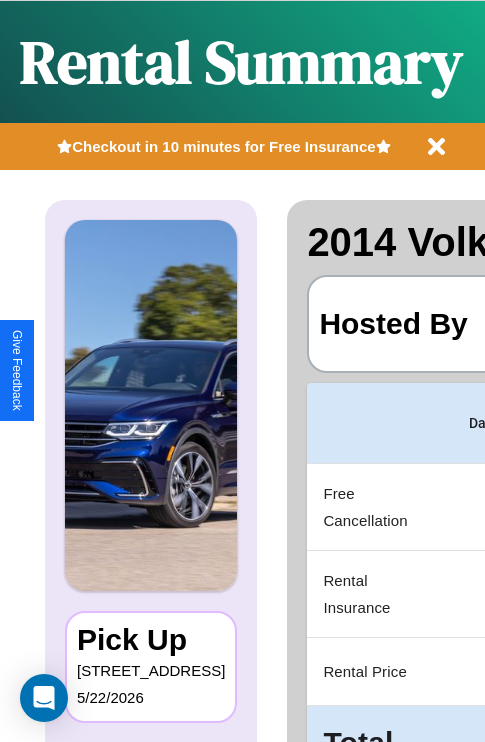 scroll, scrollTop: 0, scrollLeft: 379, axis: horizontal 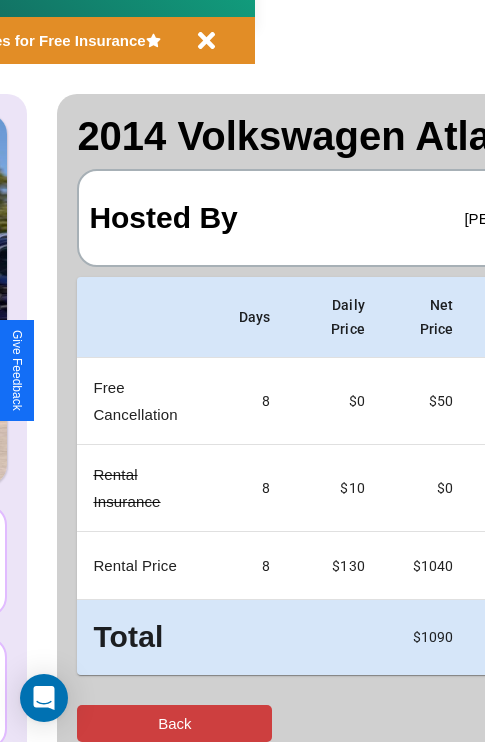 click on "Back" at bounding box center [174, 723] 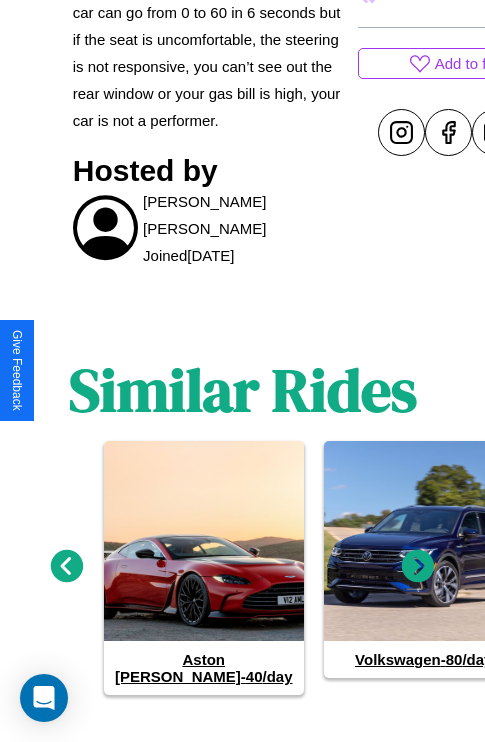 scroll, scrollTop: 949, scrollLeft: 0, axis: vertical 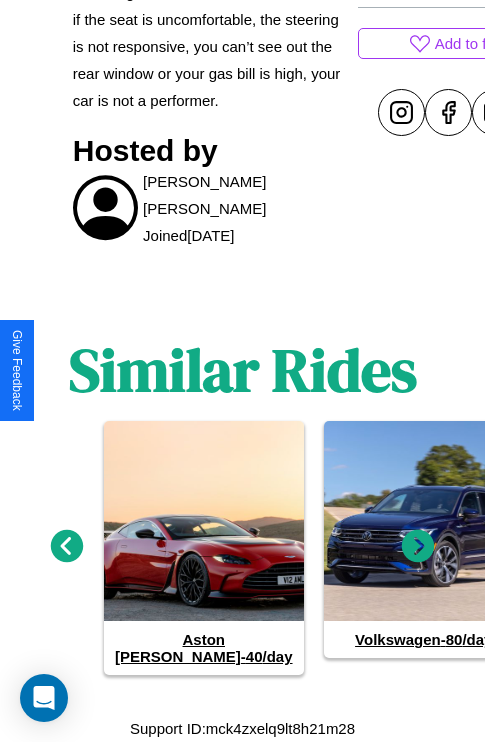 click 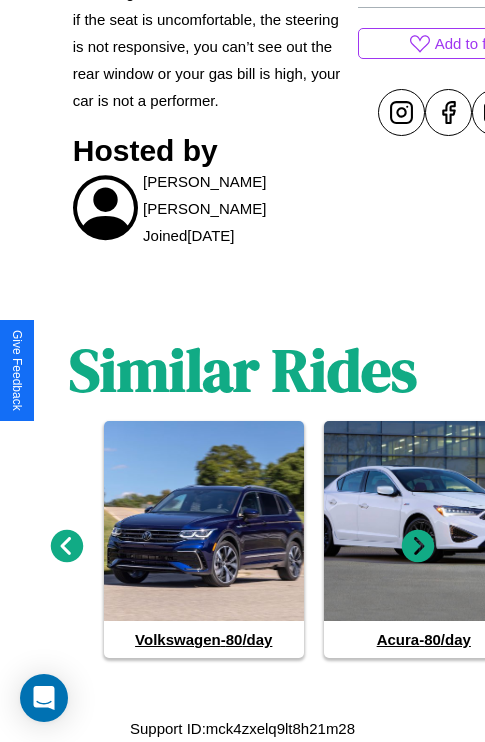 click 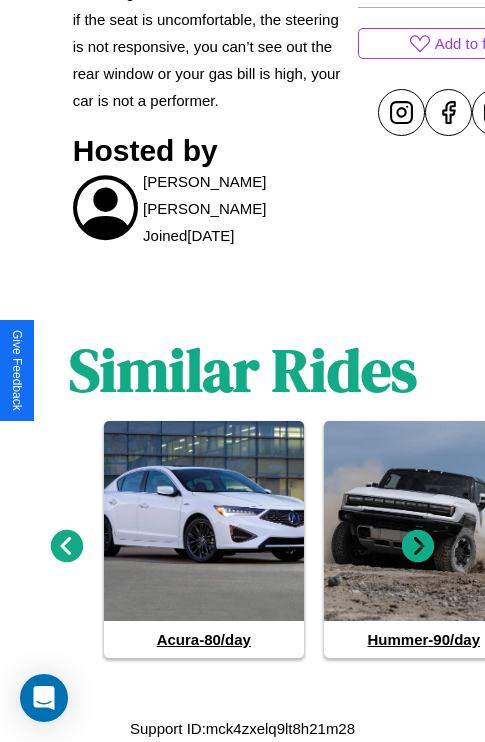 click 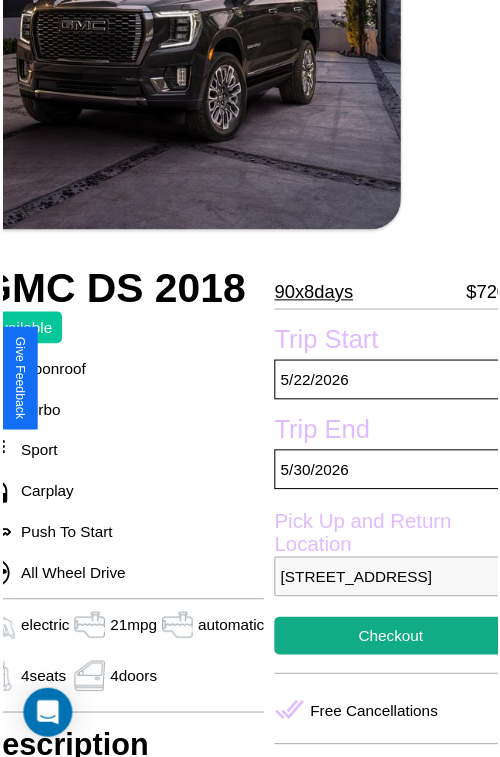 scroll, scrollTop: 220, scrollLeft: 96, axis: both 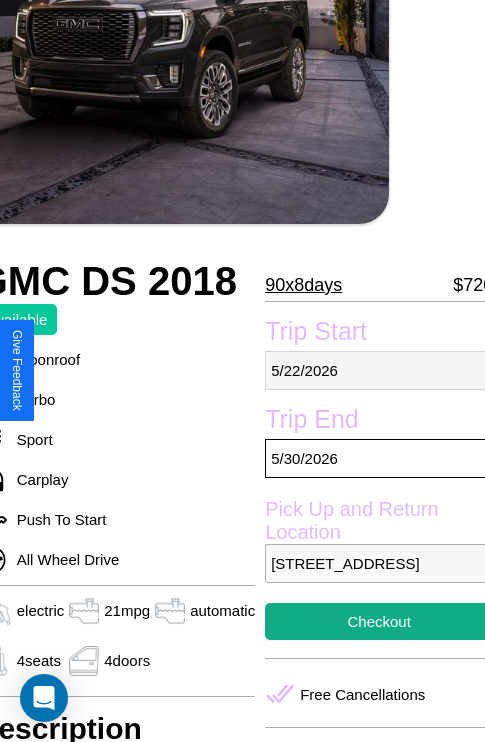 click on "[DATE]" at bounding box center (379, 370) 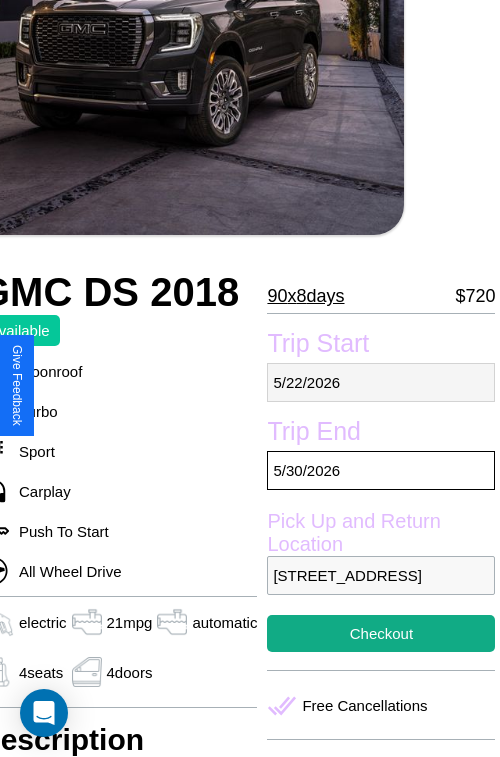 select on "*" 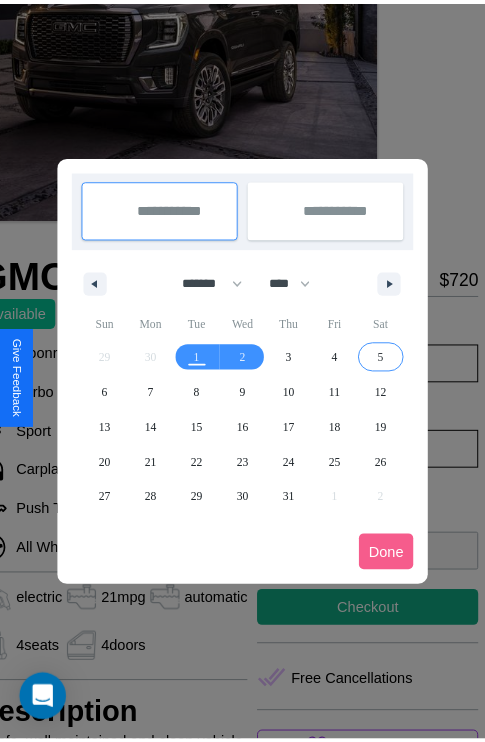 scroll, scrollTop: 0, scrollLeft: 96, axis: horizontal 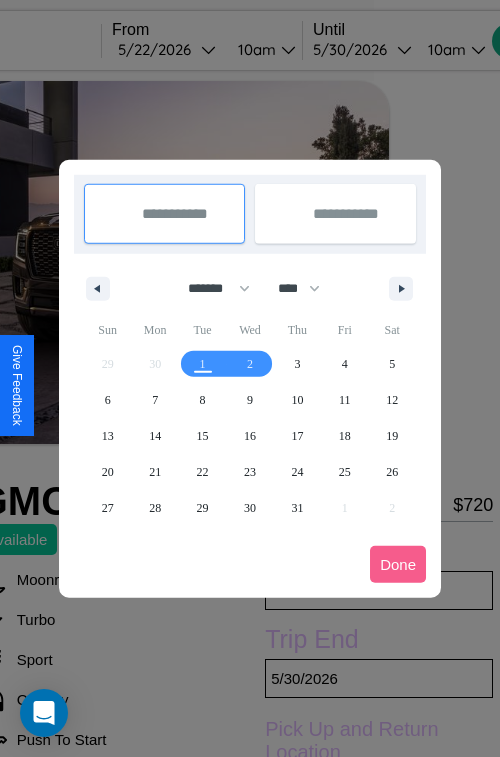 click at bounding box center [250, 378] 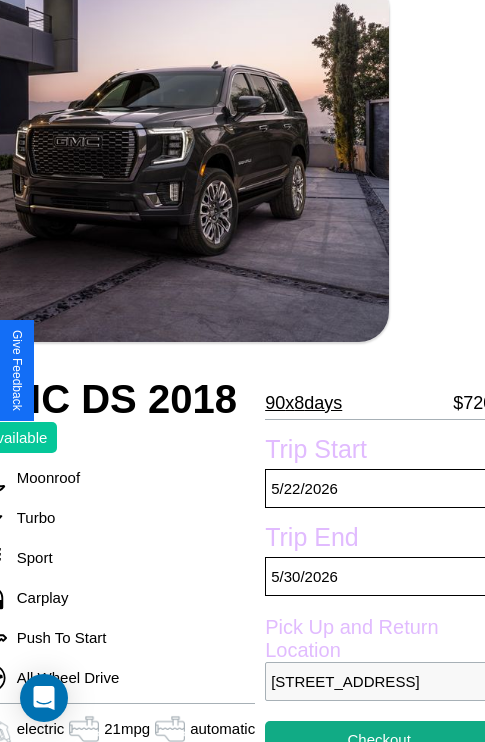 scroll, scrollTop: 426, scrollLeft: 96, axis: both 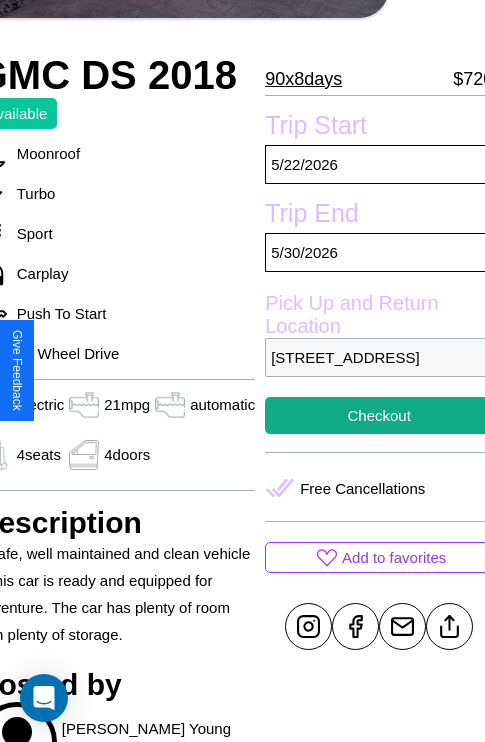 click on "2887 Broadway  Melbourne Victoria 23165 Australia" at bounding box center [379, 357] 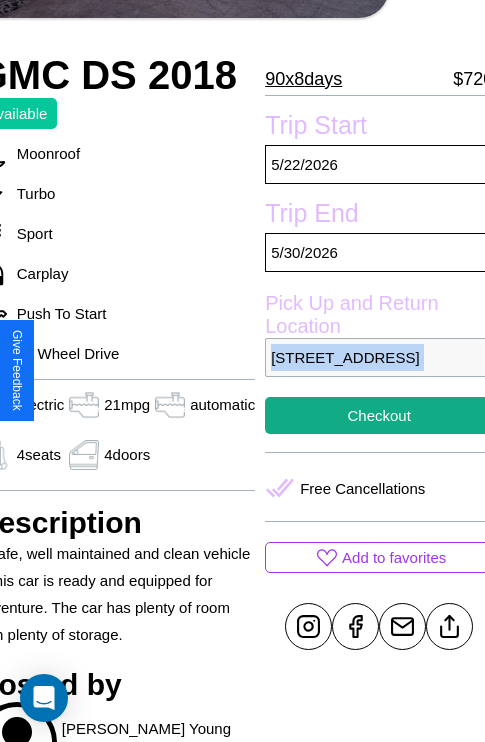 click on "2887 Broadway  Melbourne Victoria 23165 Australia" at bounding box center (379, 357) 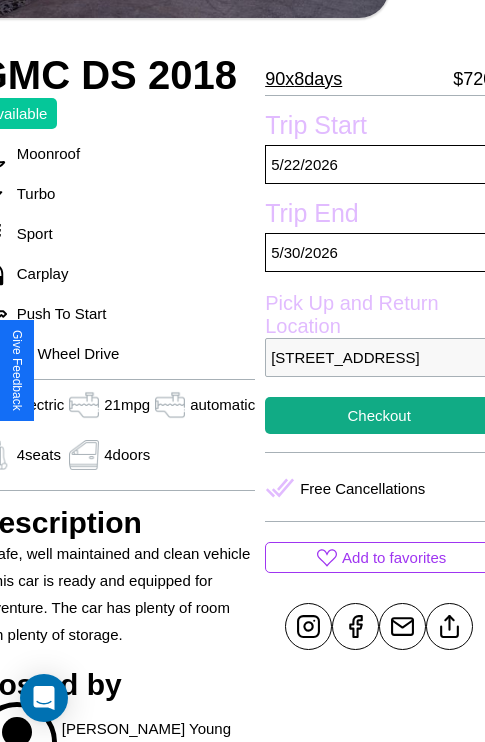 scroll, scrollTop: 498, scrollLeft: 96, axis: both 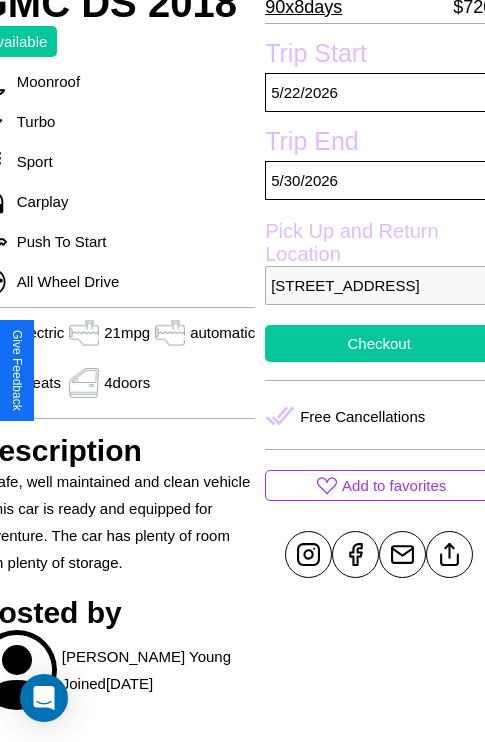 click on "Checkout" at bounding box center [379, 343] 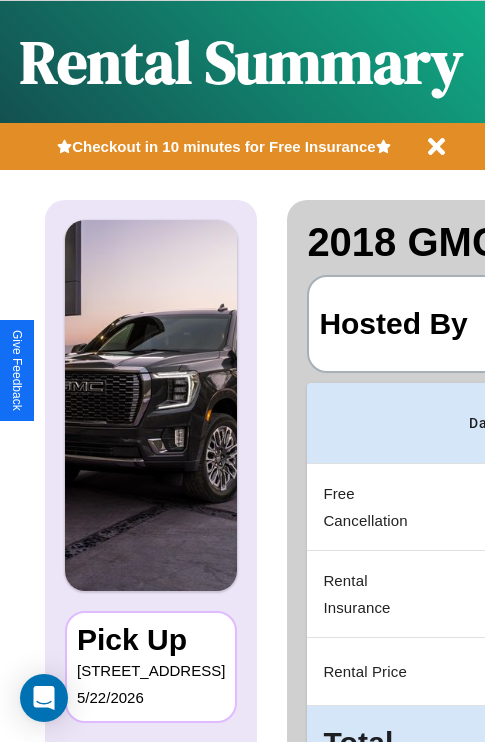 scroll, scrollTop: 0, scrollLeft: 379, axis: horizontal 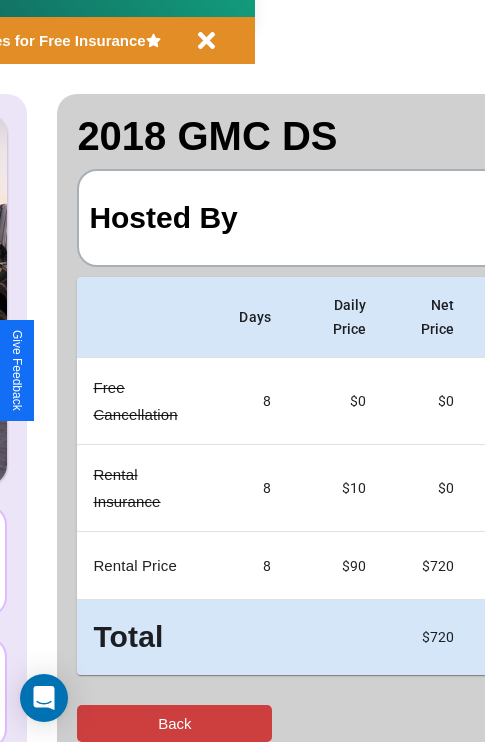 click on "Back" at bounding box center [174, 723] 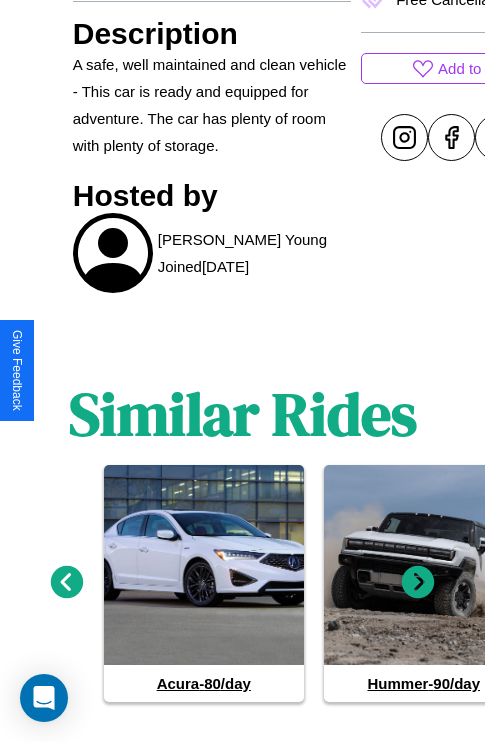 scroll, scrollTop: 942, scrollLeft: 0, axis: vertical 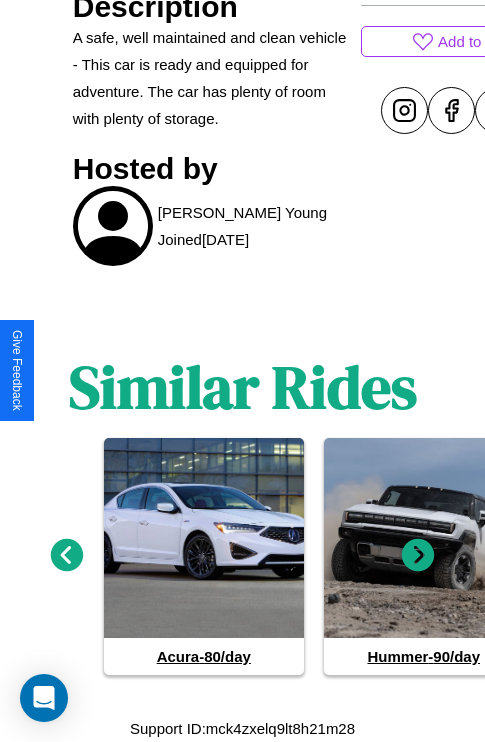 click 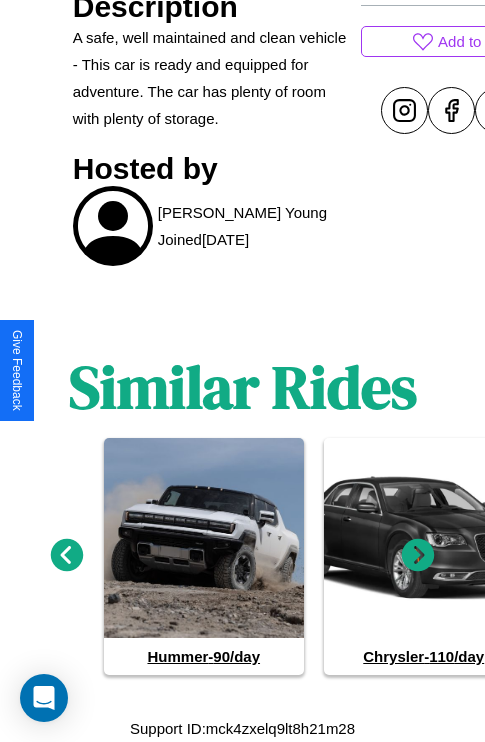 click 